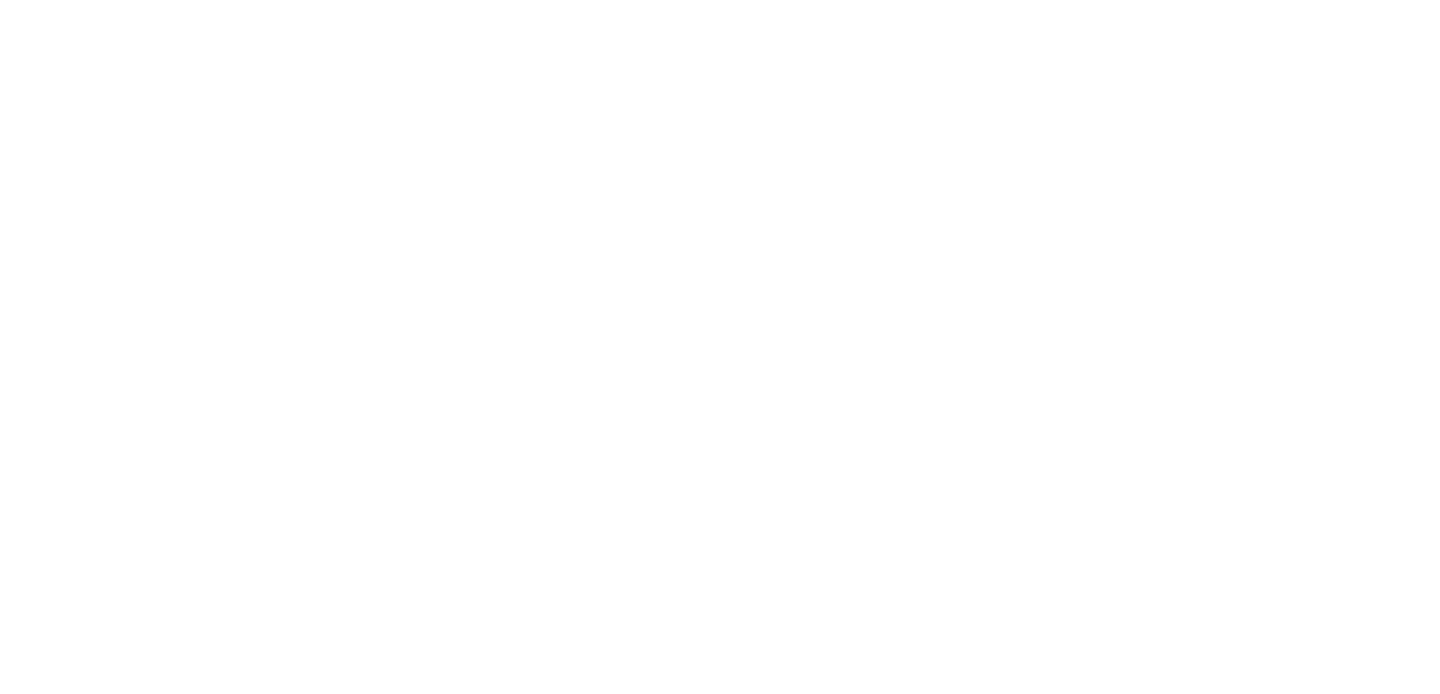 scroll, scrollTop: 0, scrollLeft: 0, axis: both 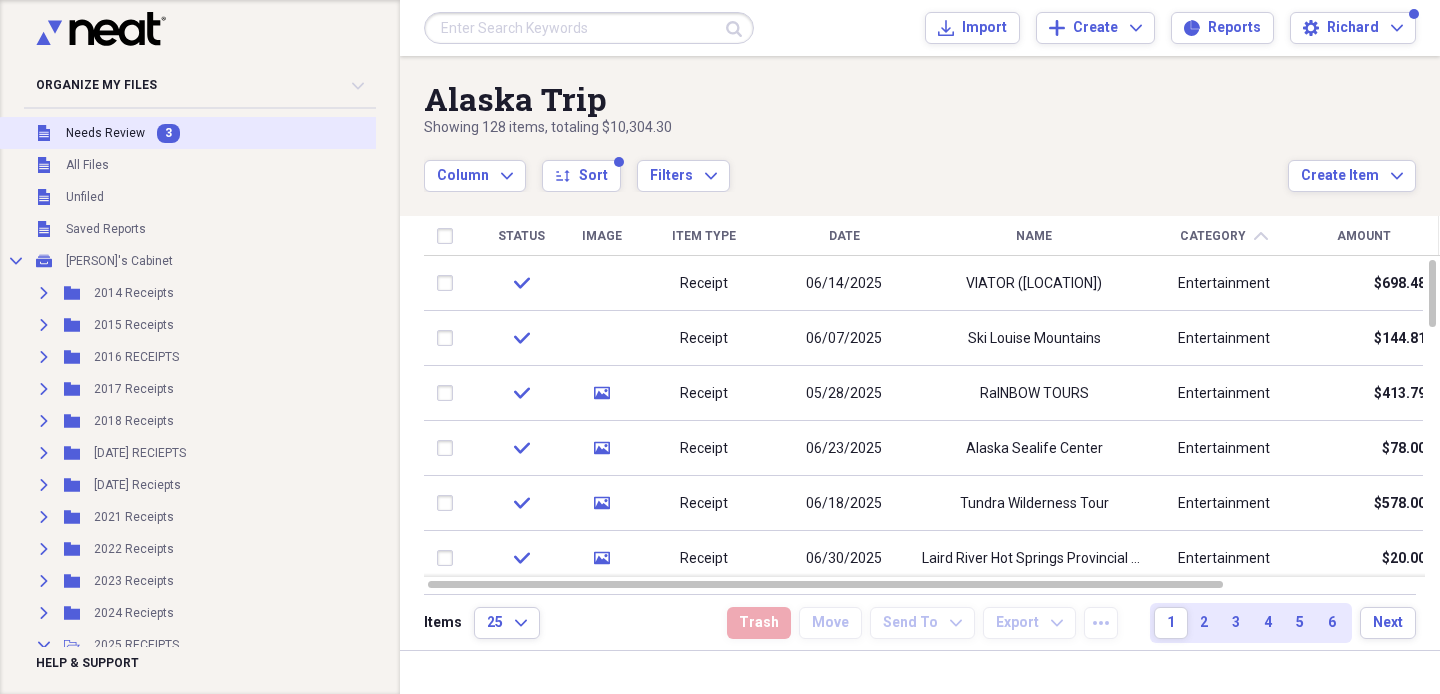 click on "Unfiled Needs Review 3" at bounding box center [205, 133] 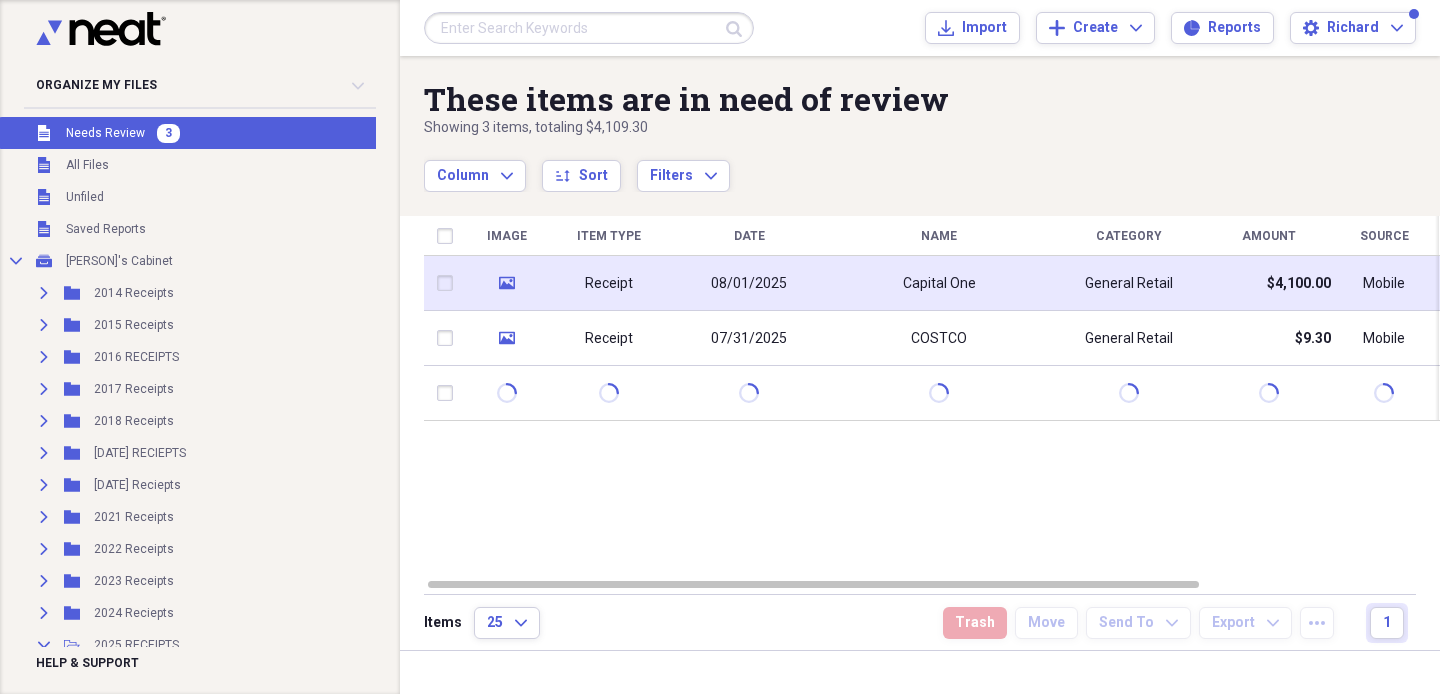 click on "Receipt" at bounding box center [609, 283] 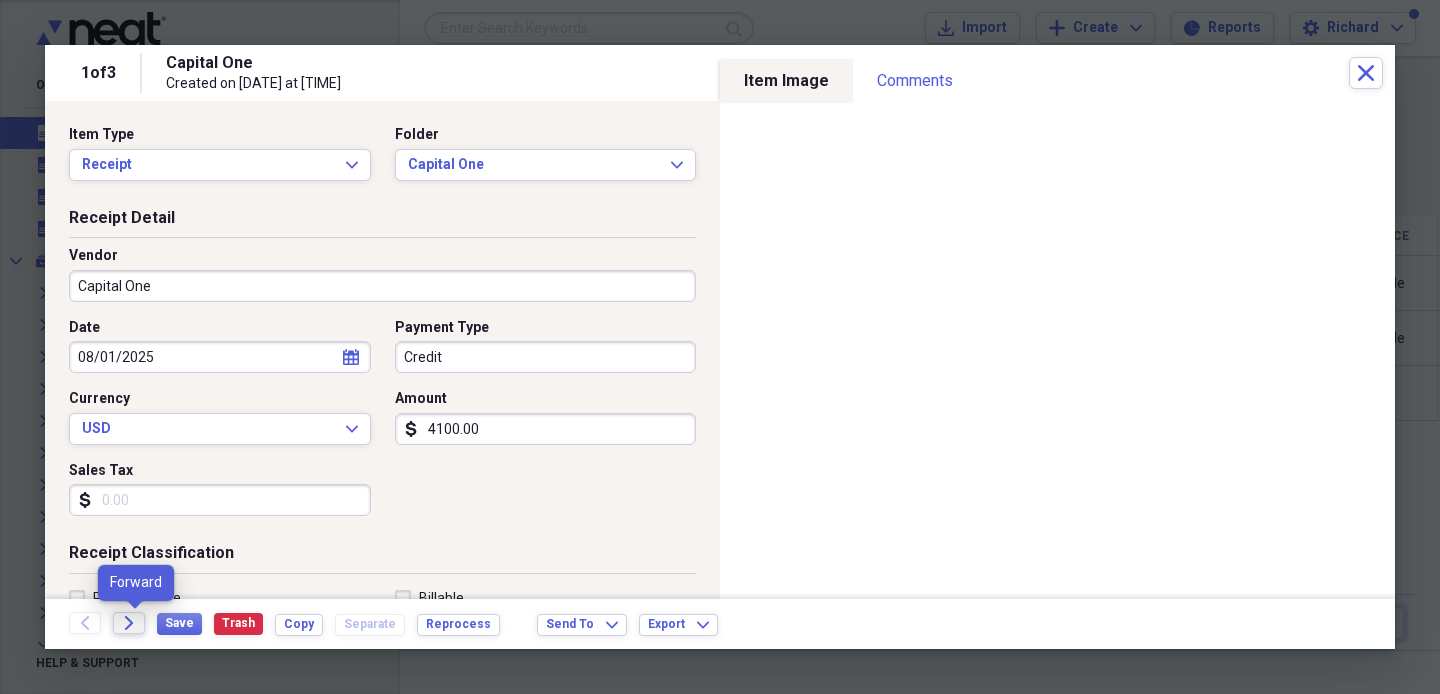 click 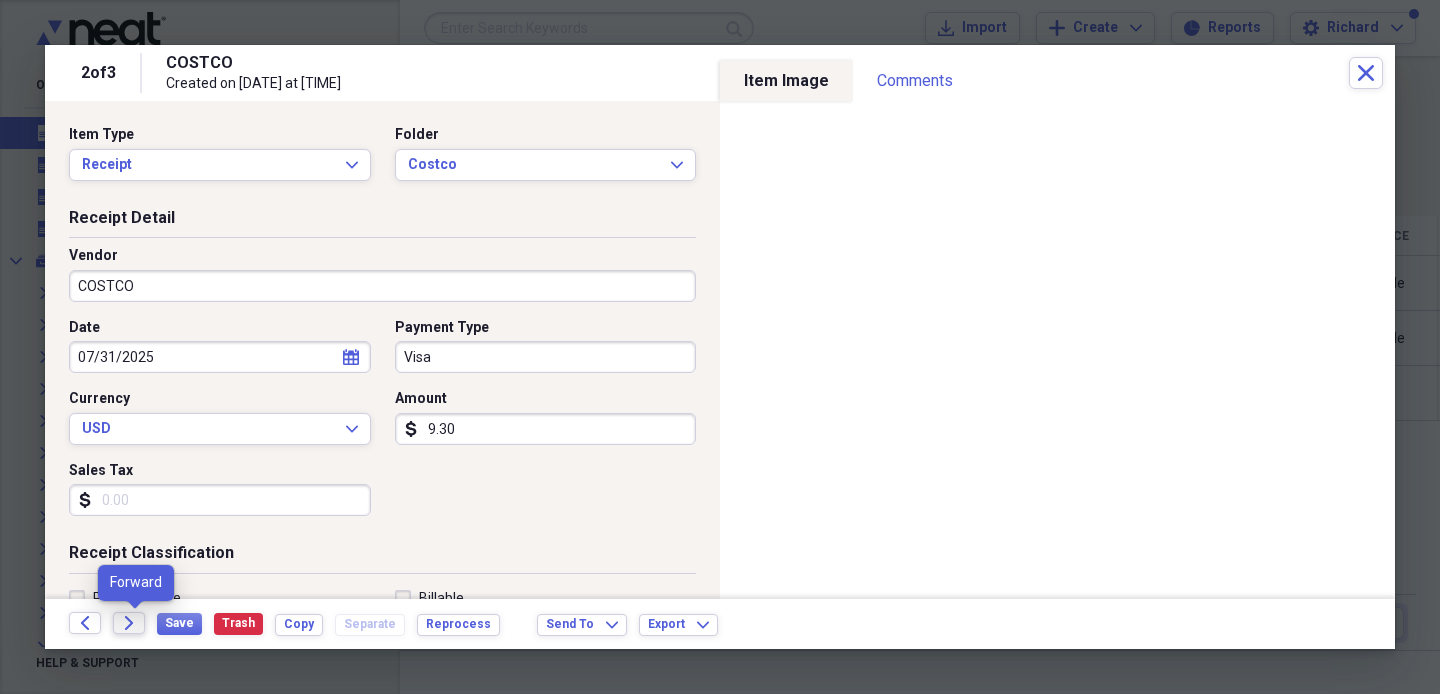 click 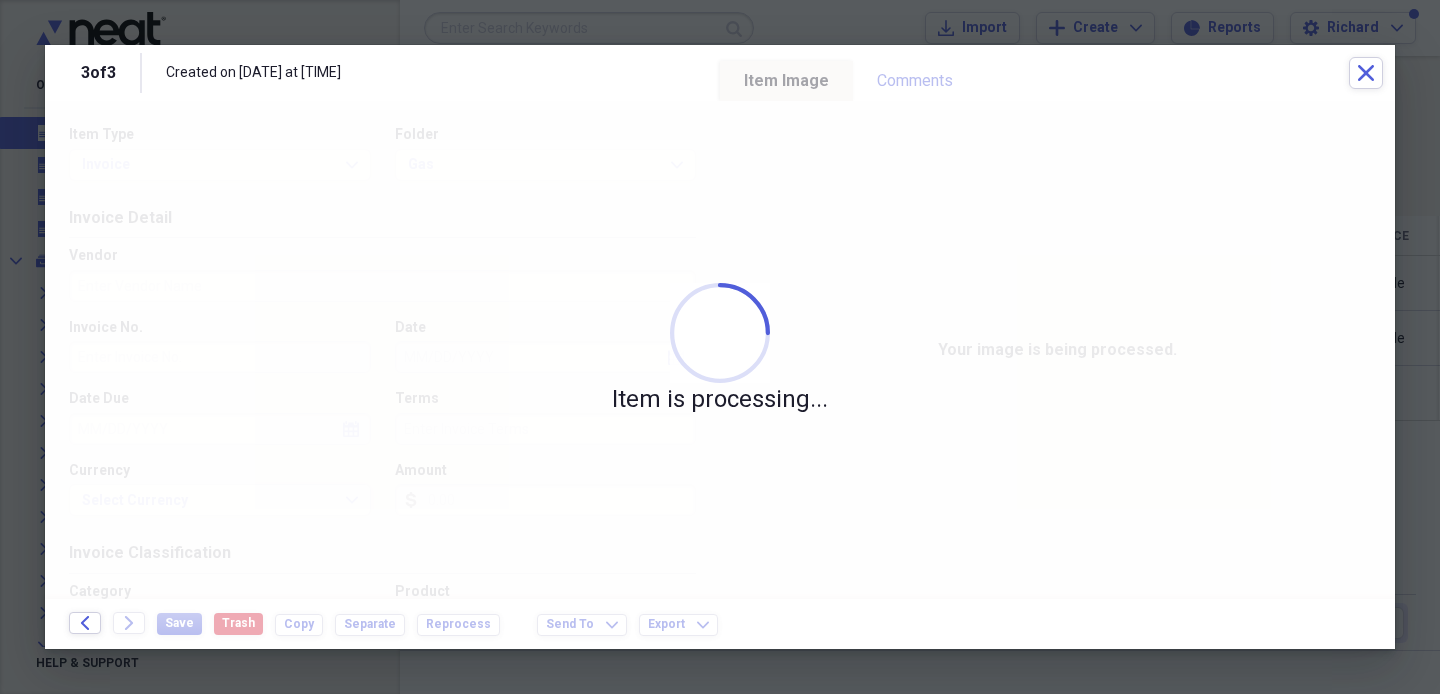 click on "Item Image" at bounding box center (786, 81) 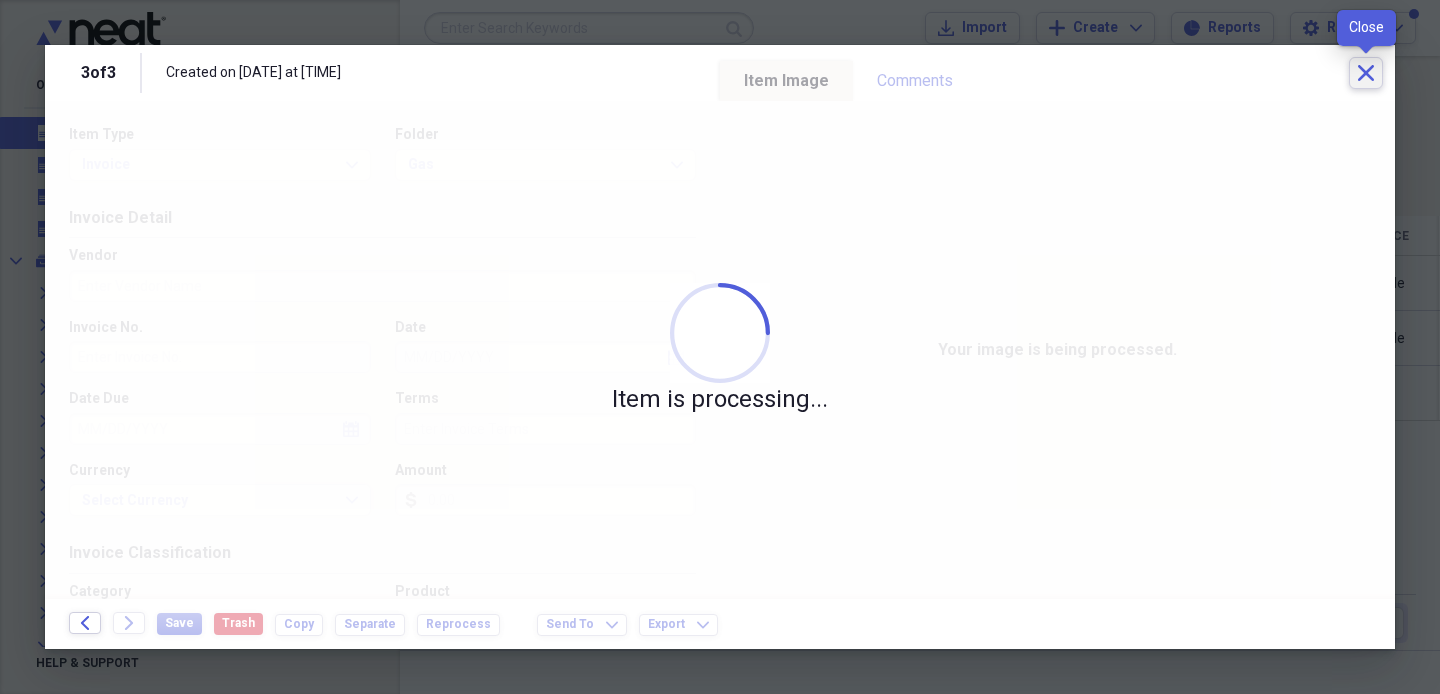 click on "Close" at bounding box center [1366, 73] 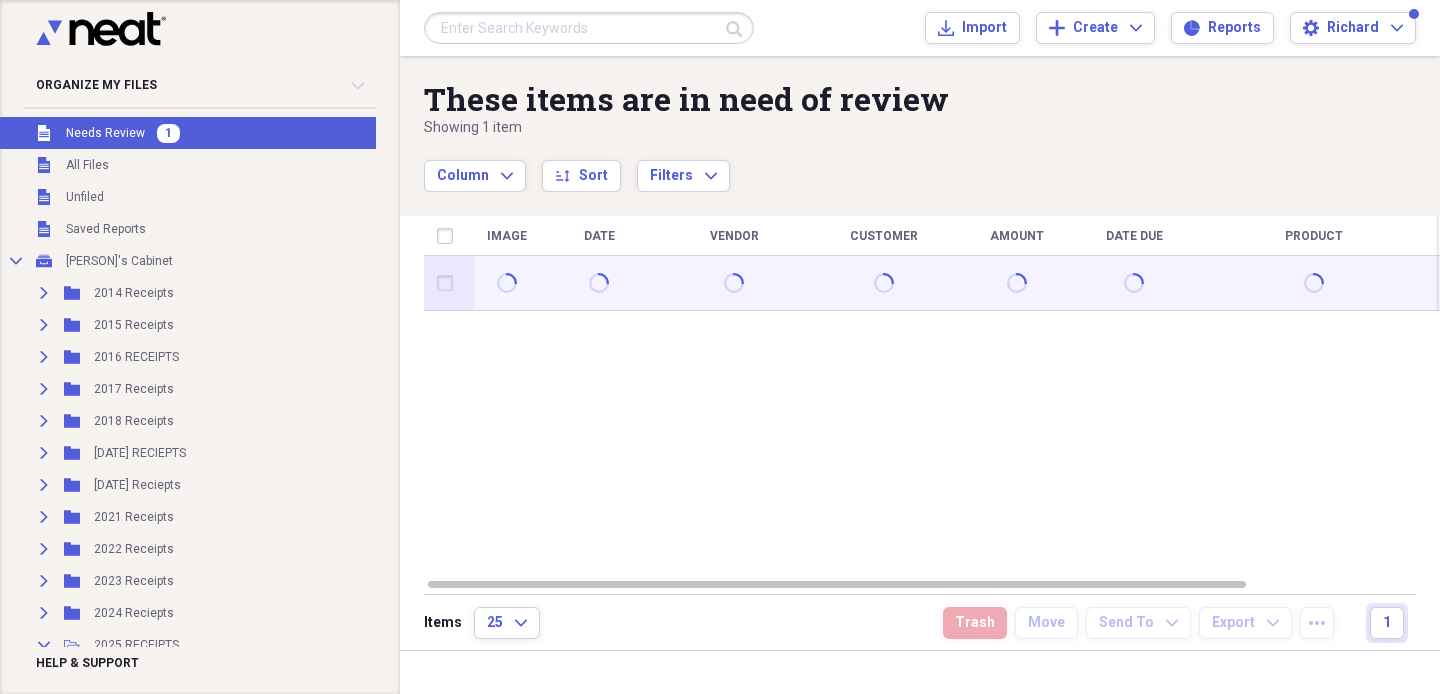 click at bounding box center [449, 283] 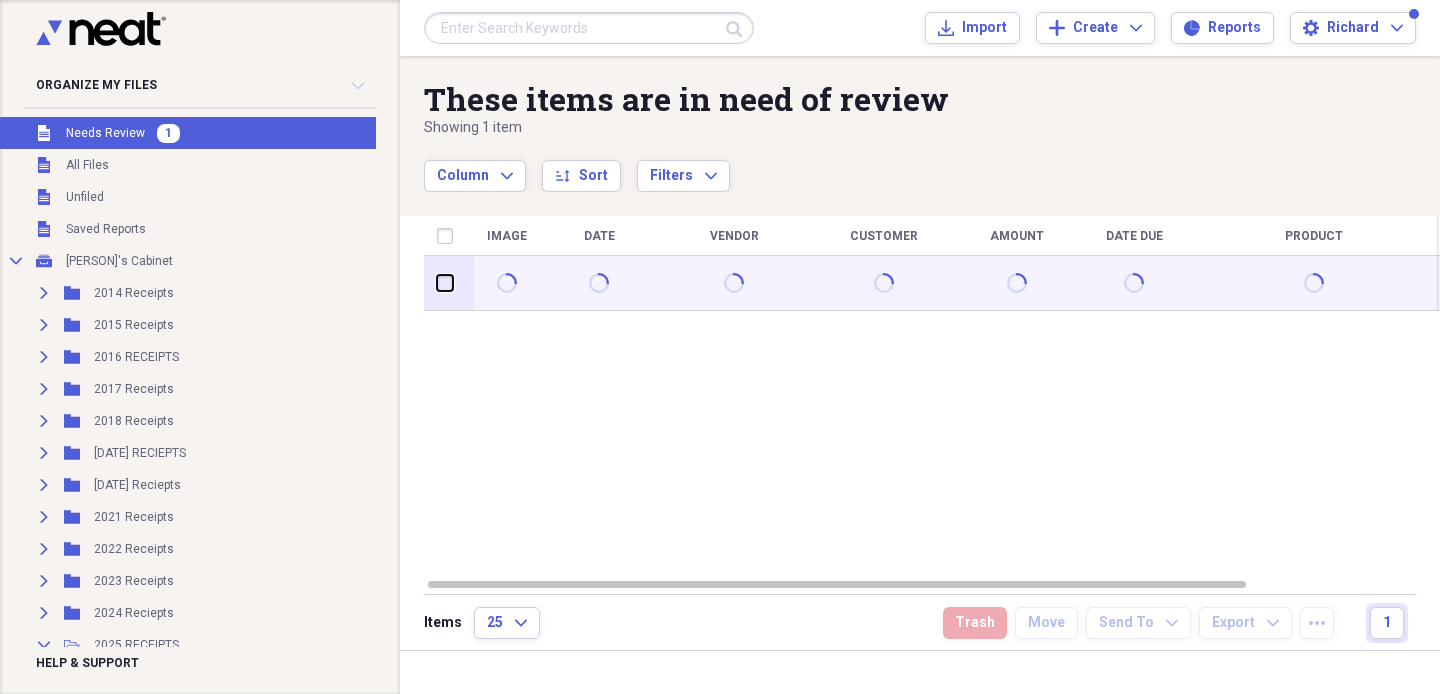 click at bounding box center [437, 283] 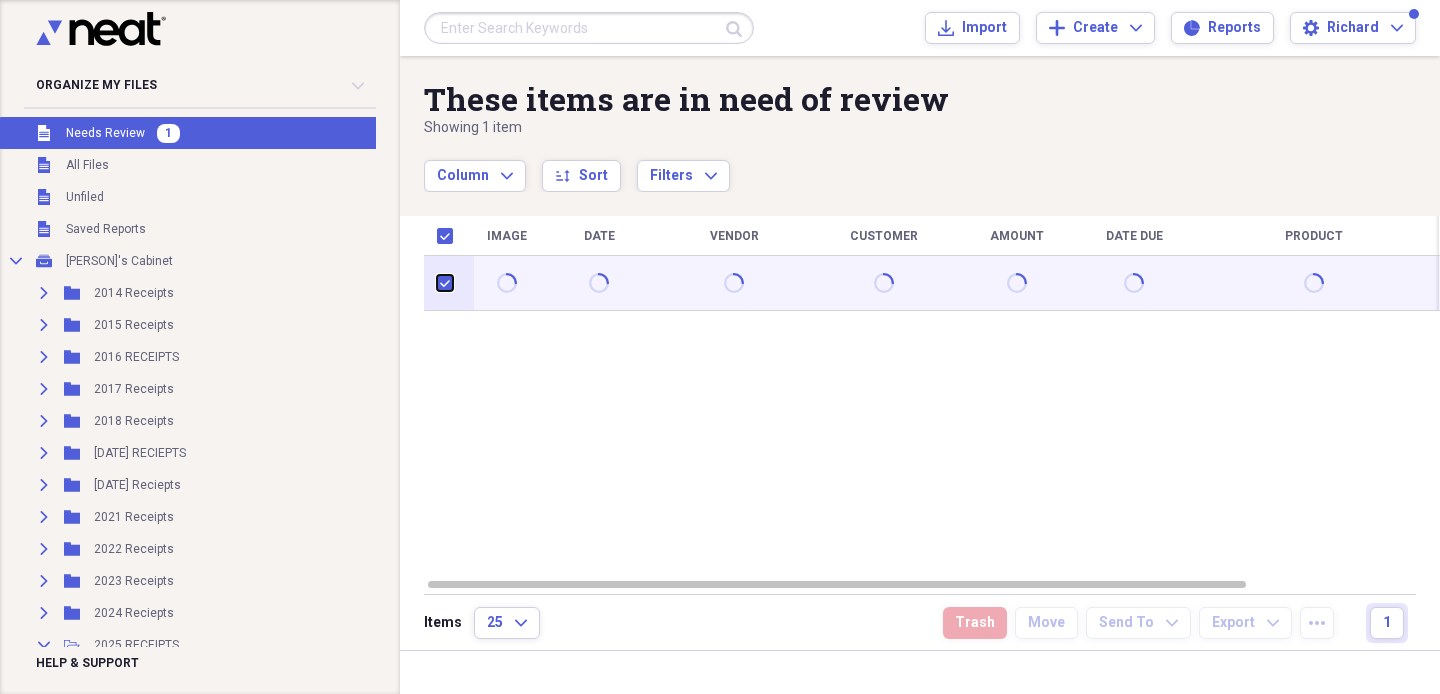 checkbox on "true" 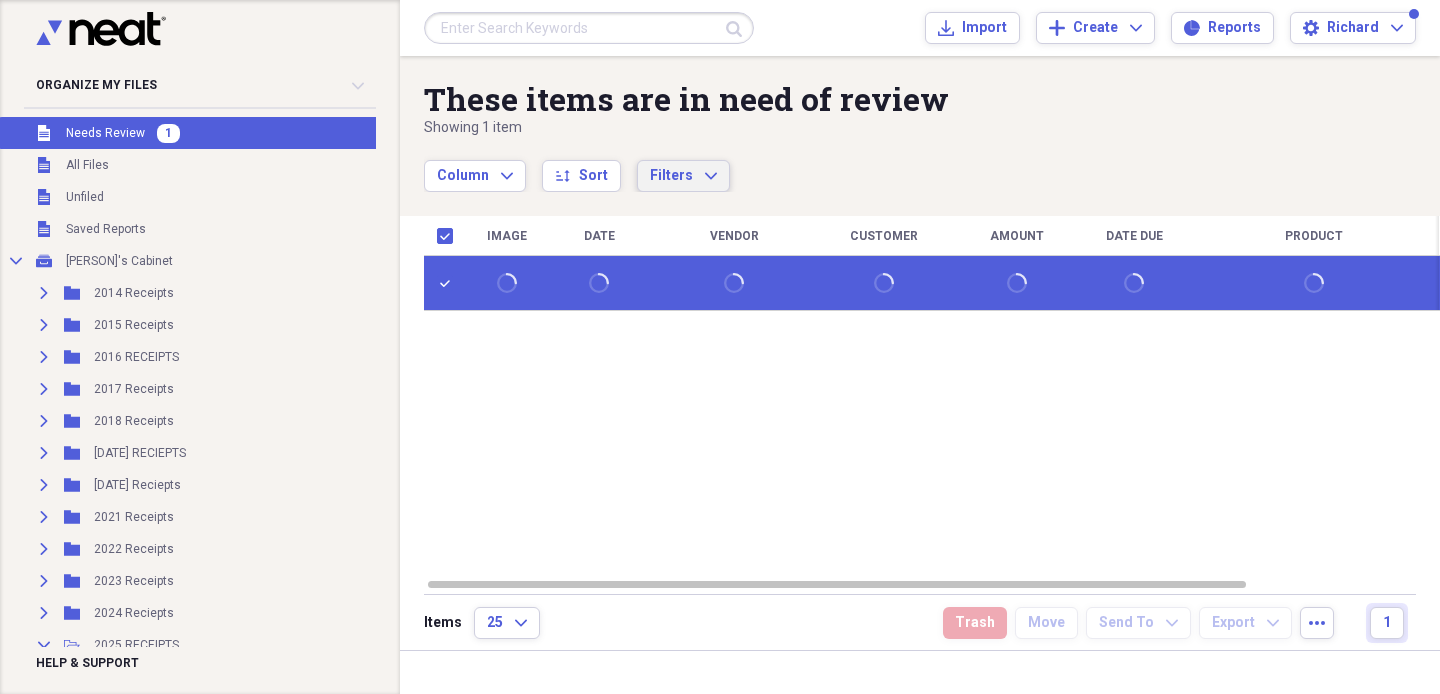 click on "Expand" 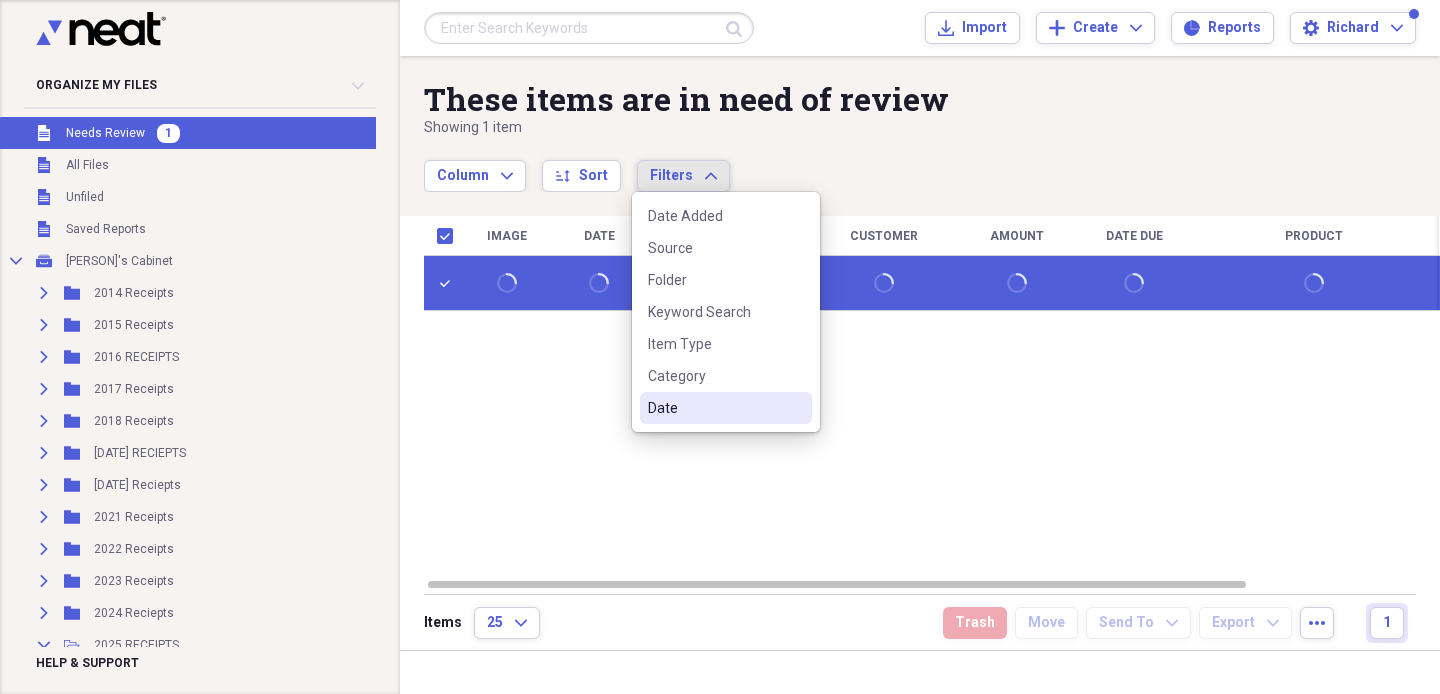 click at bounding box center (449, 283) 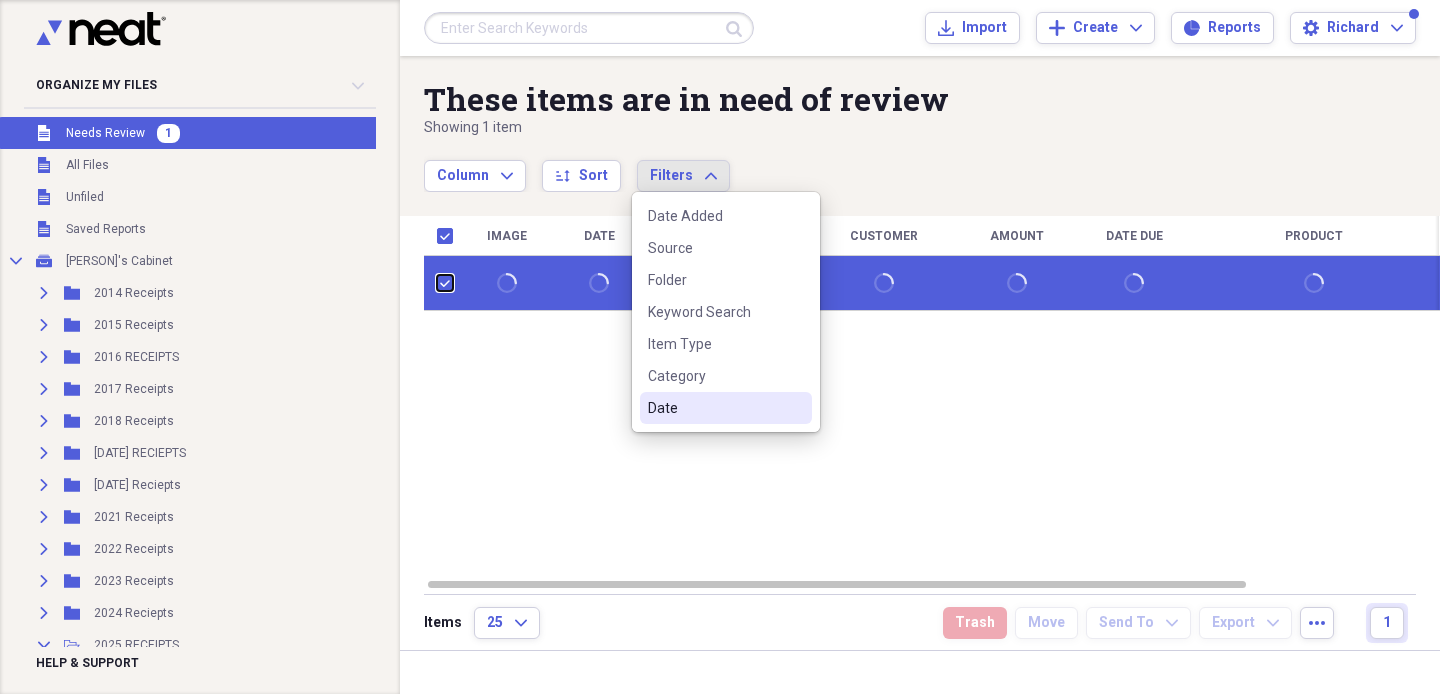 click at bounding box center (437, 283) 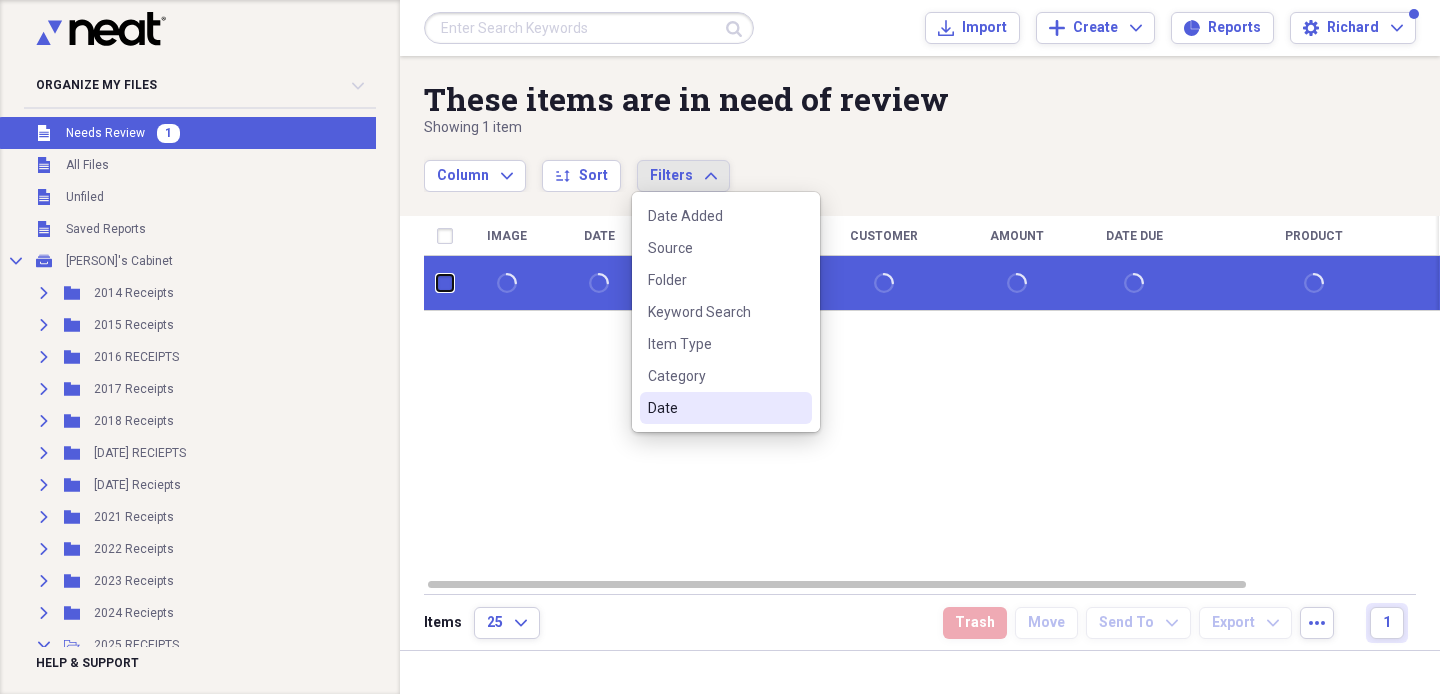 checkbox on "false" 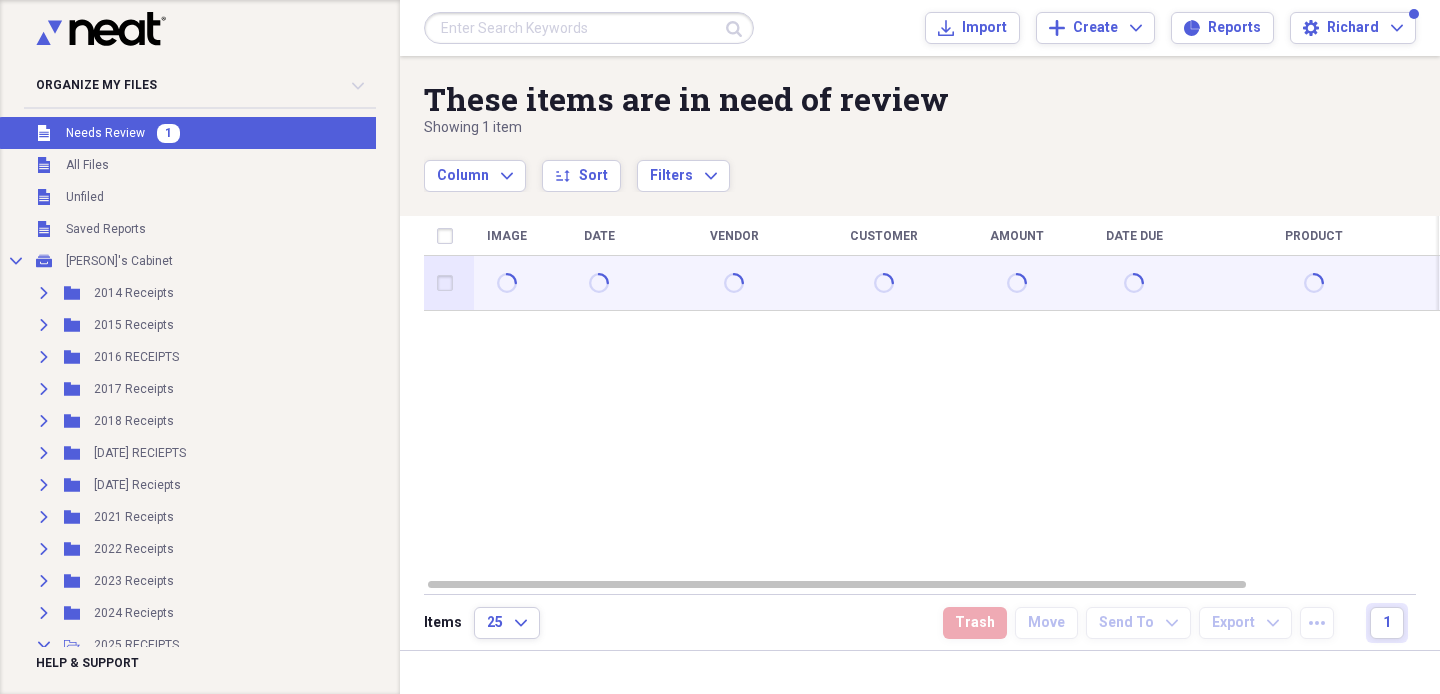 click at bounding box center (449, 283) 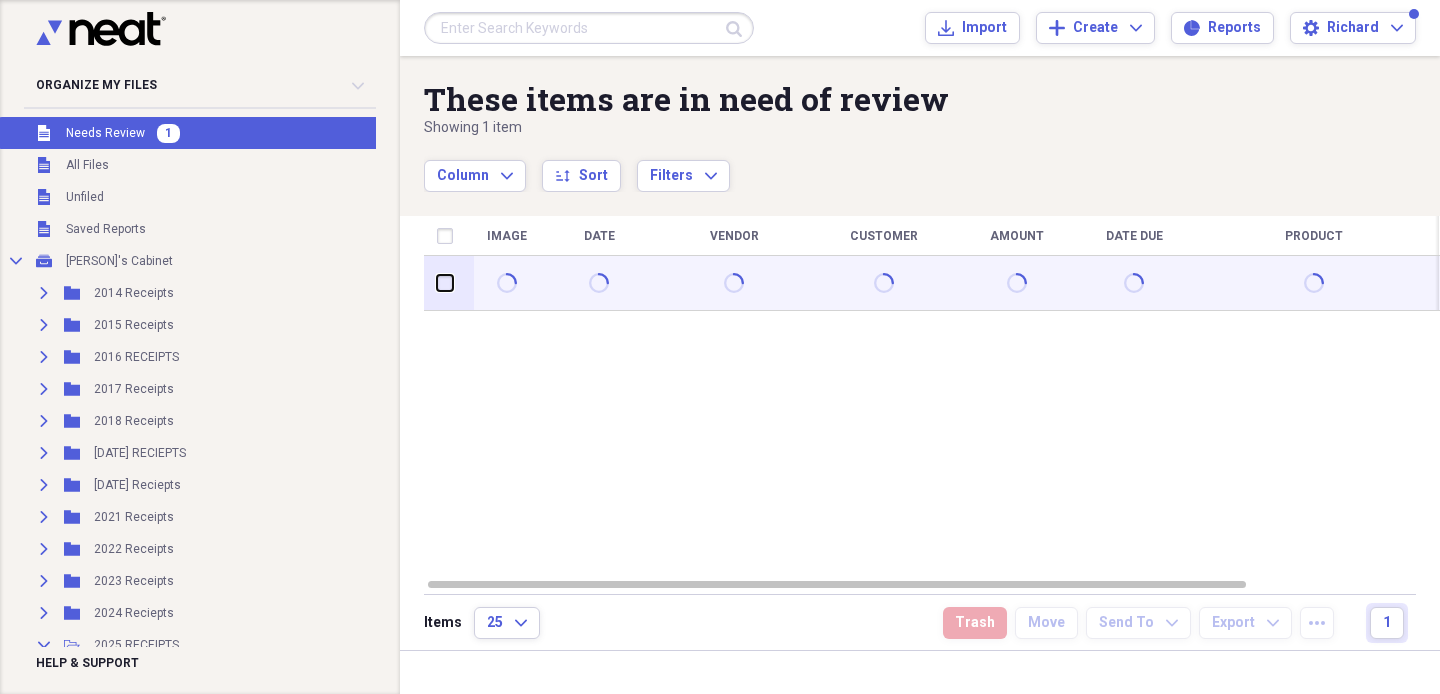 click at bounding box center (437, 283) 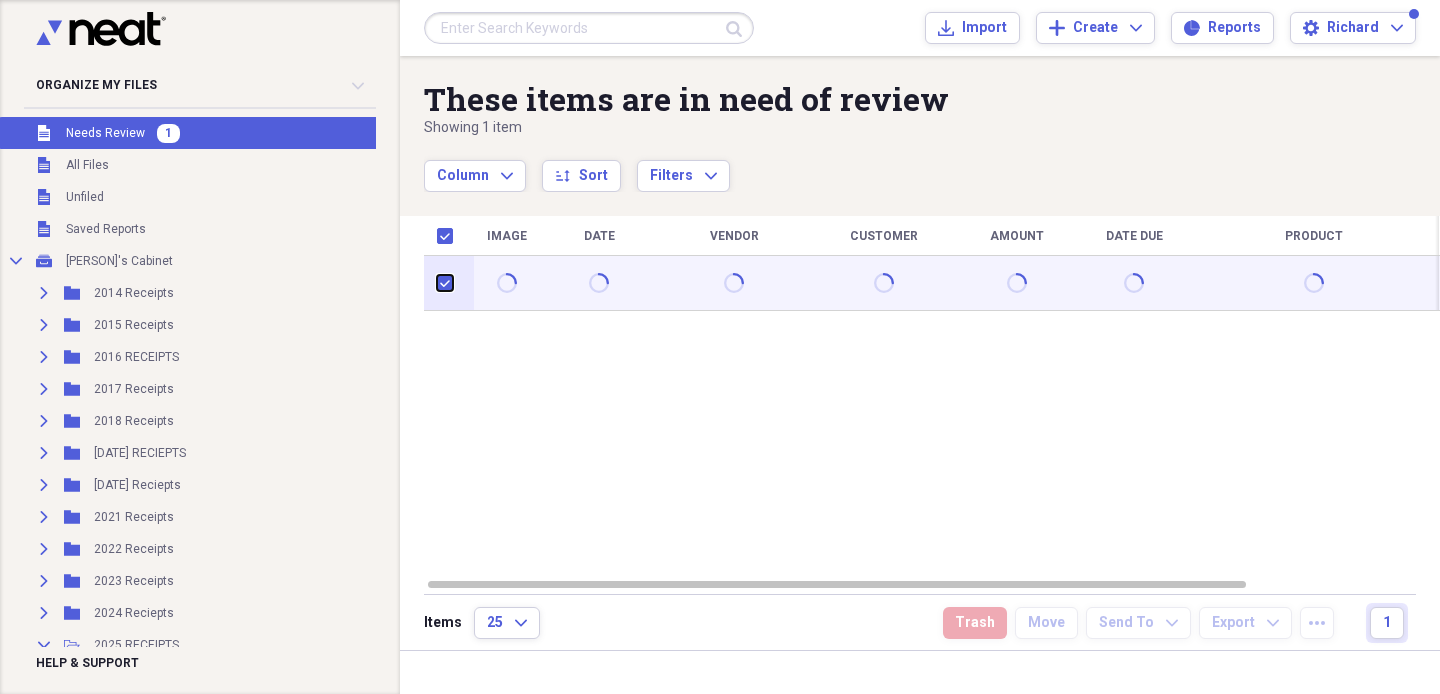 checkbox on "true" 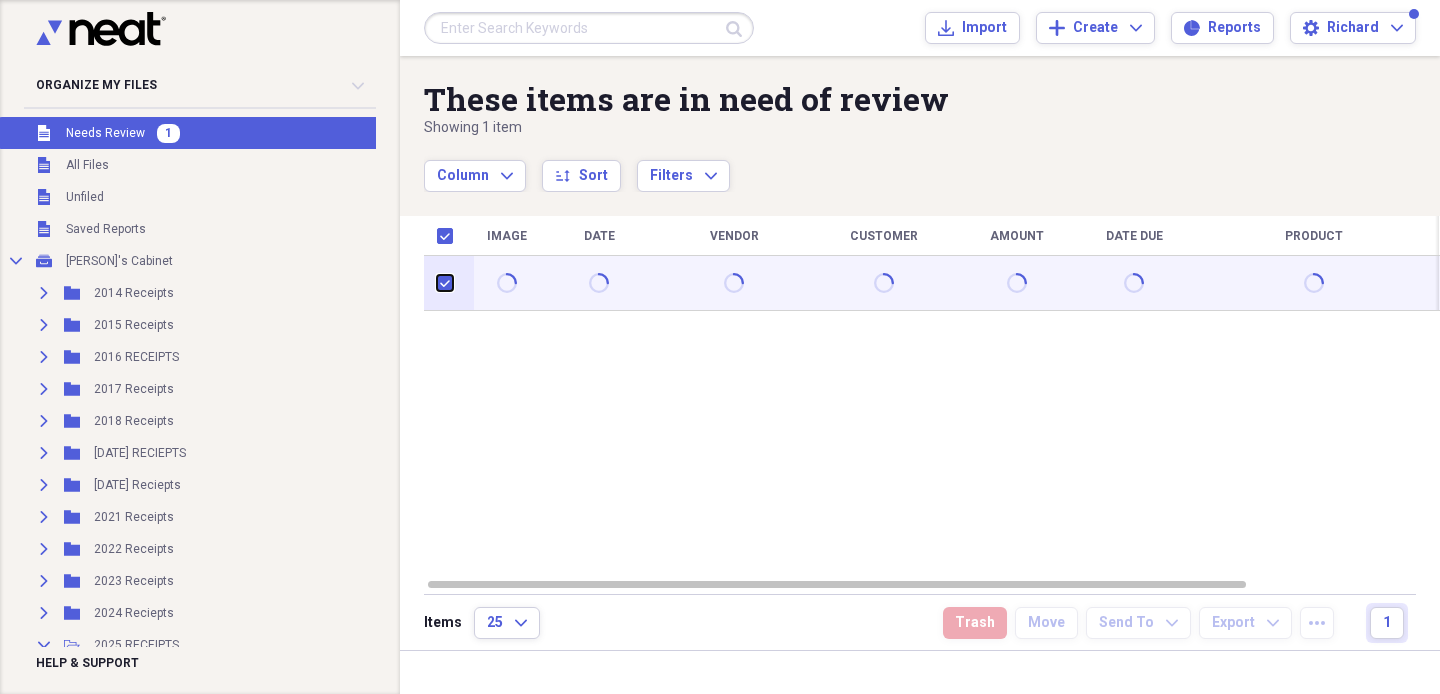 checkbox on "true" 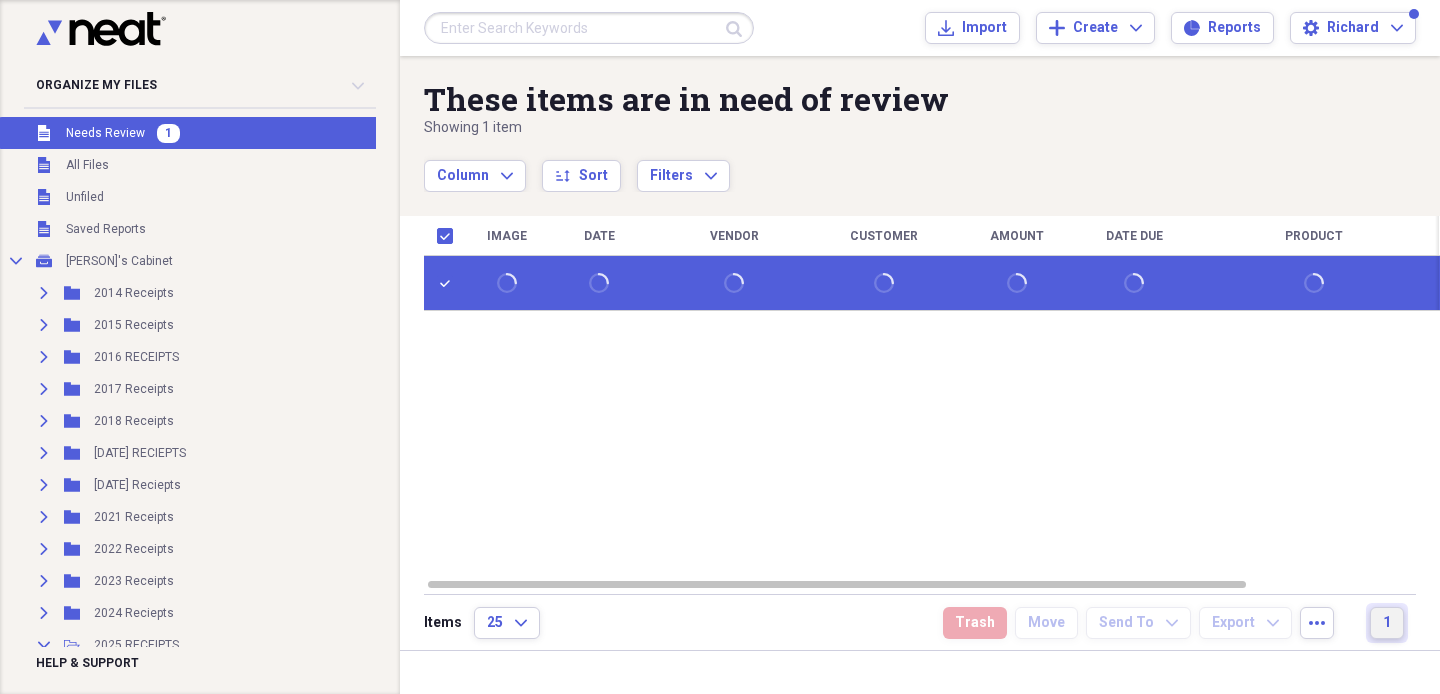 click on "1" at bounding box center (1387, 623) 